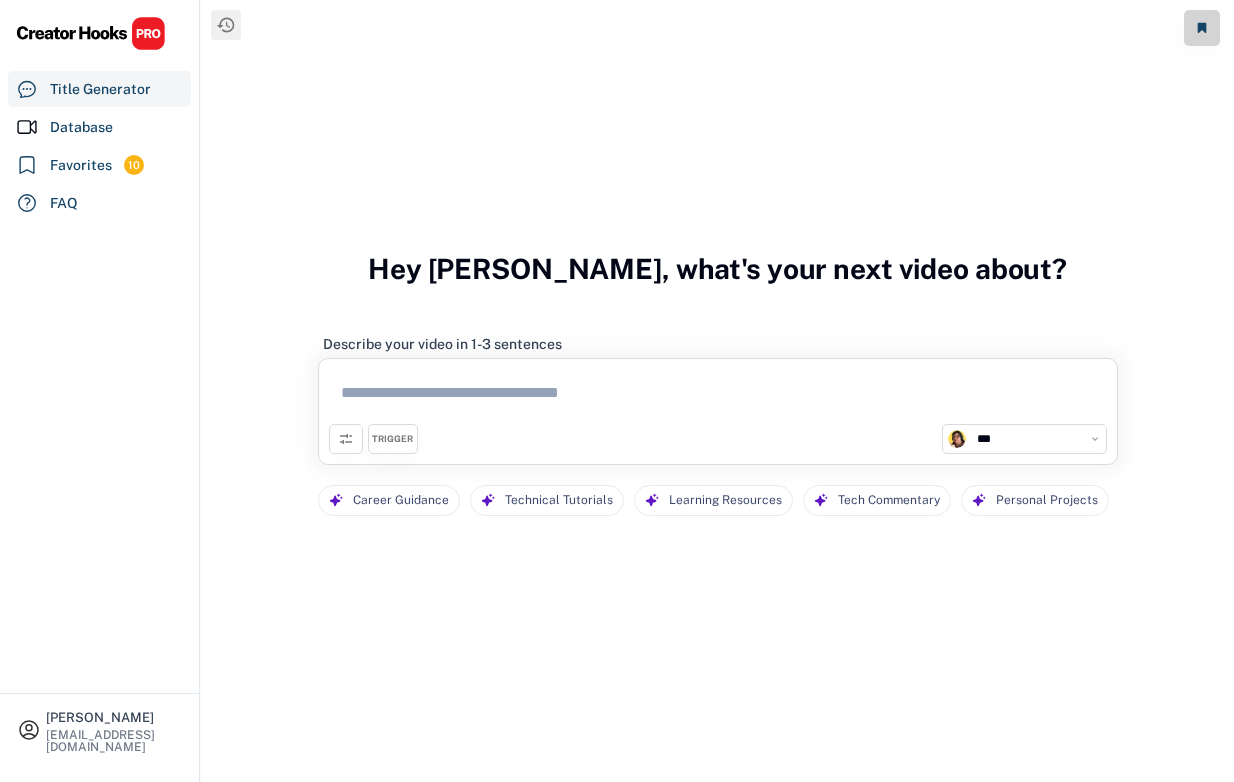 select on "**********" 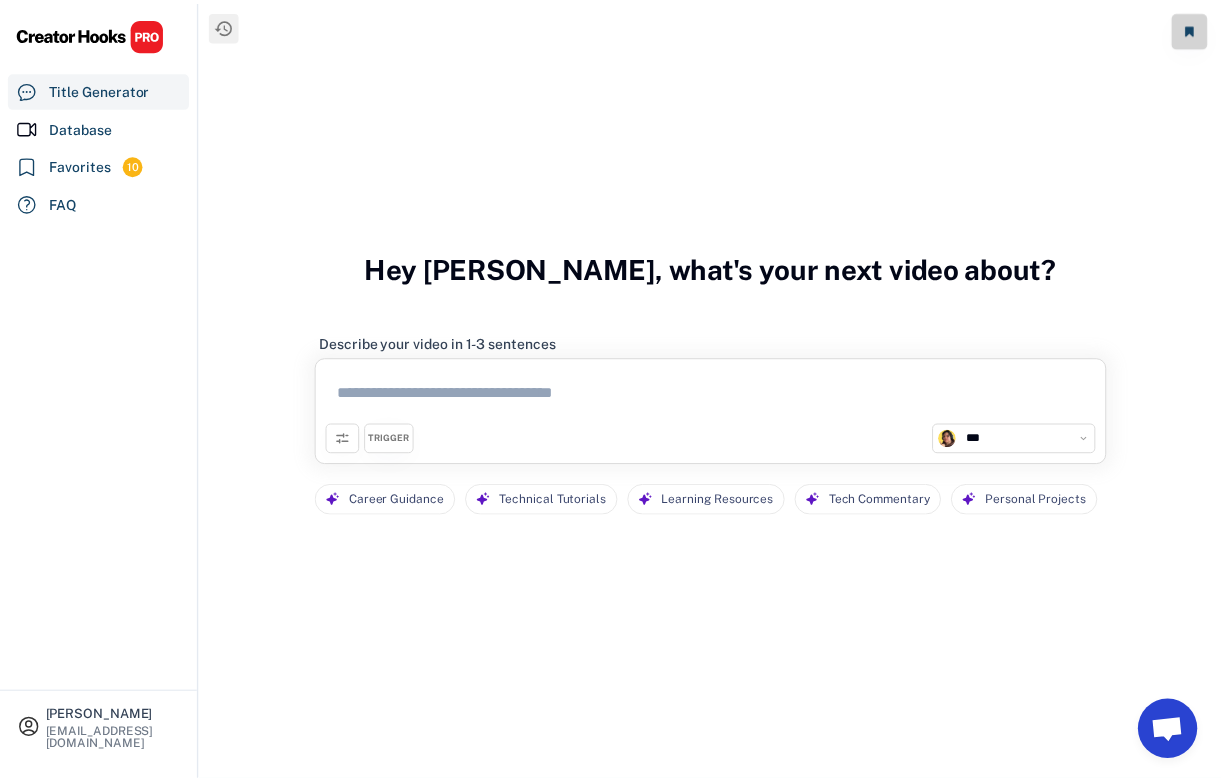 scroll, scrollTop: 0, scrollLeft: 0, axis: both 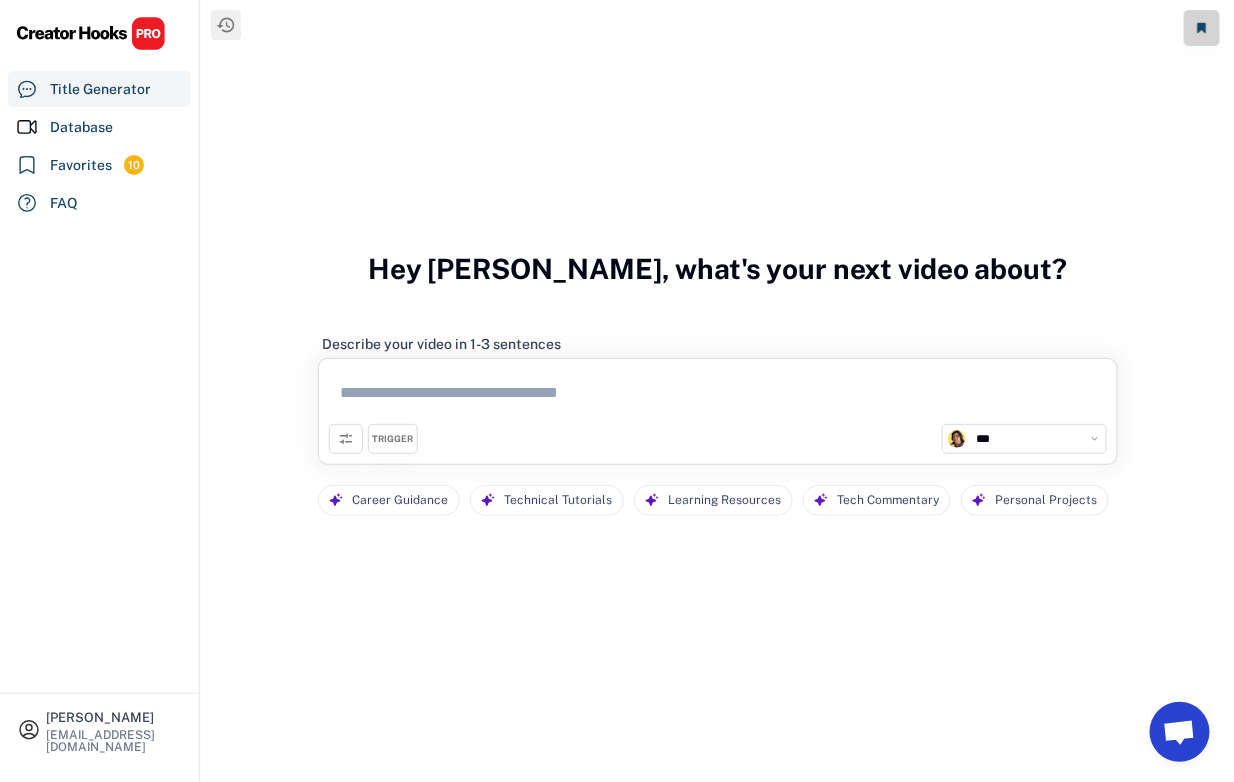 click at bounding box center (718, 396) 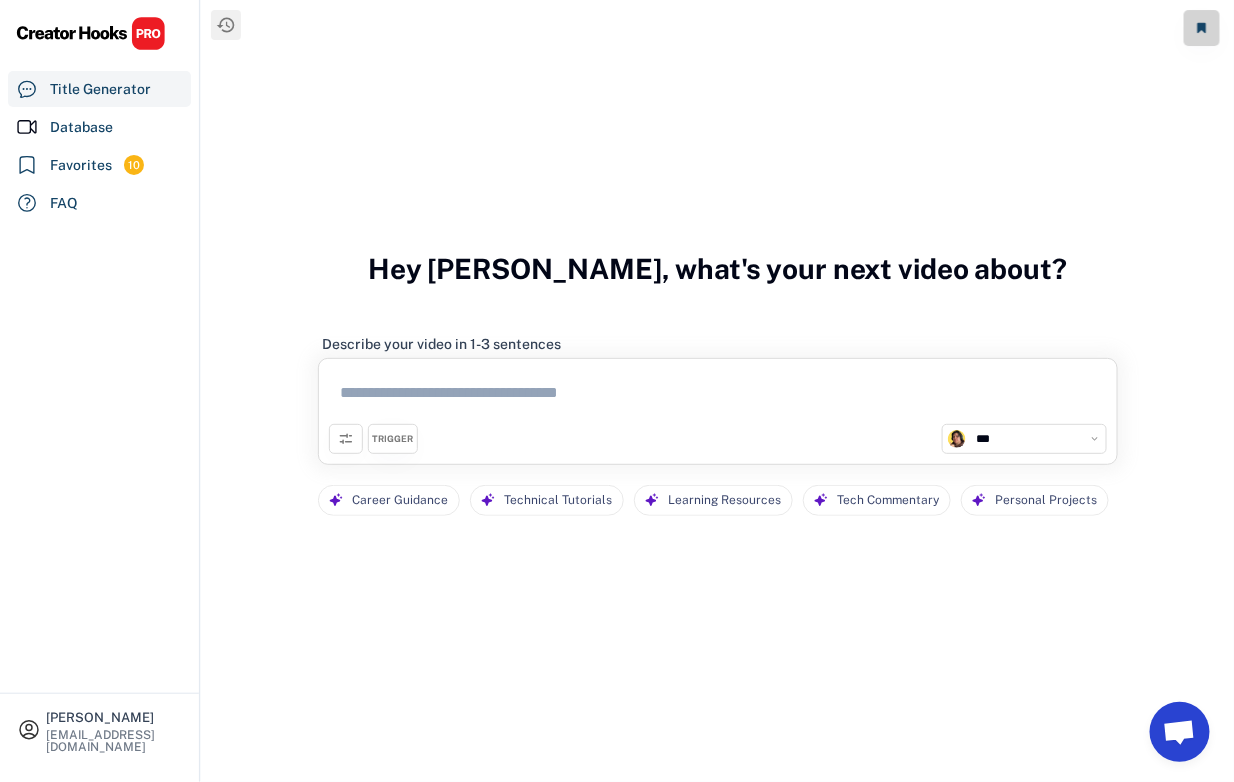 type on "*" 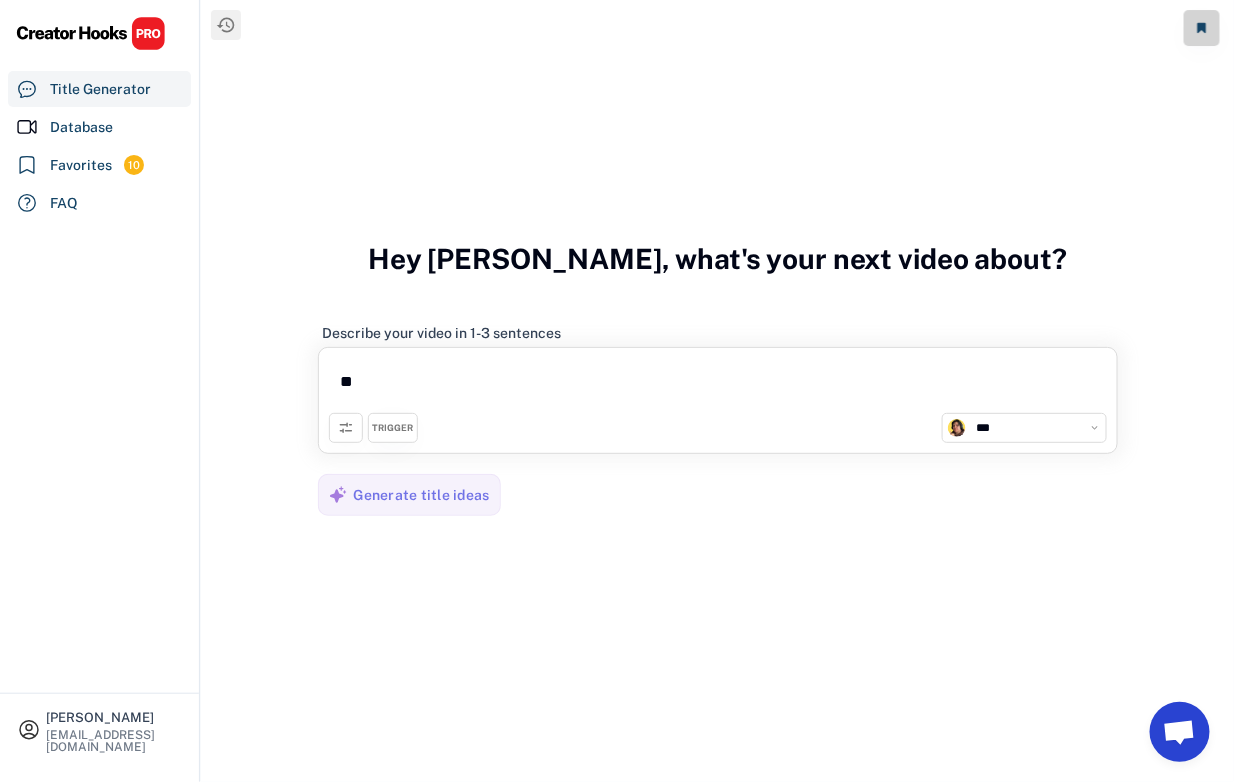 type on "*" 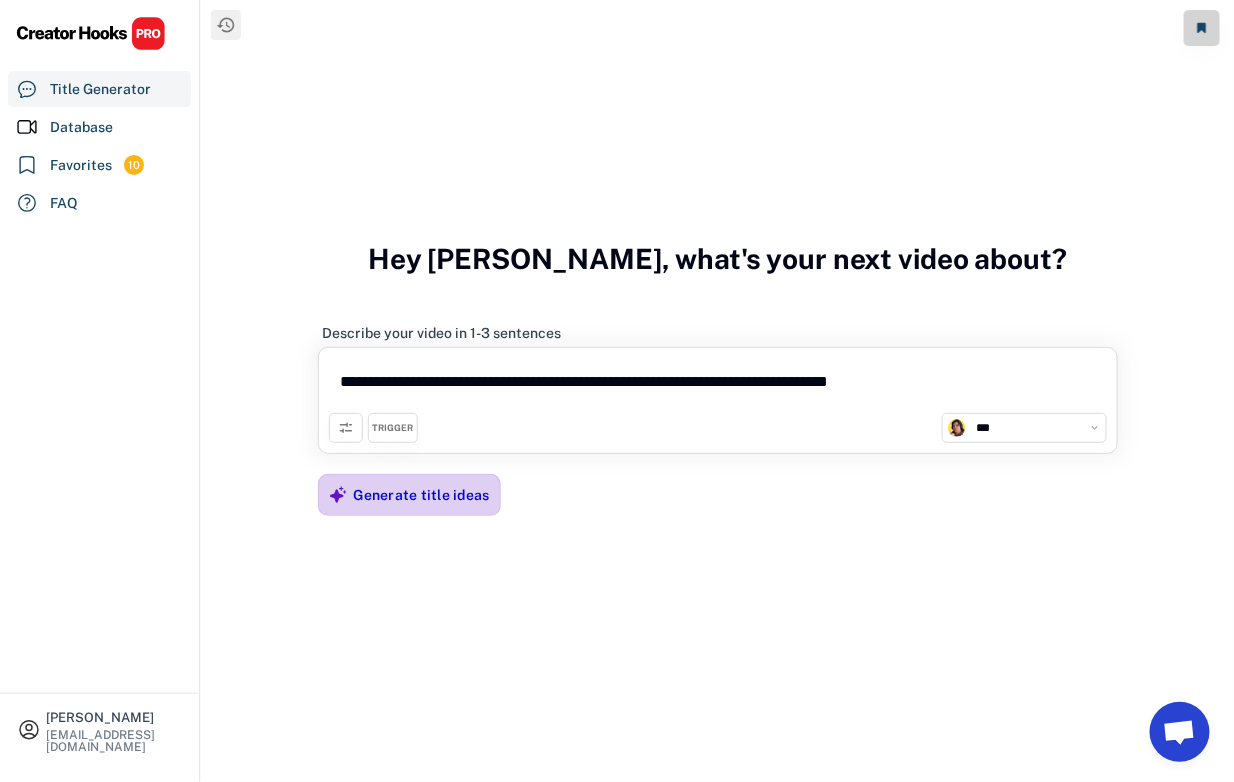 type on "**********" 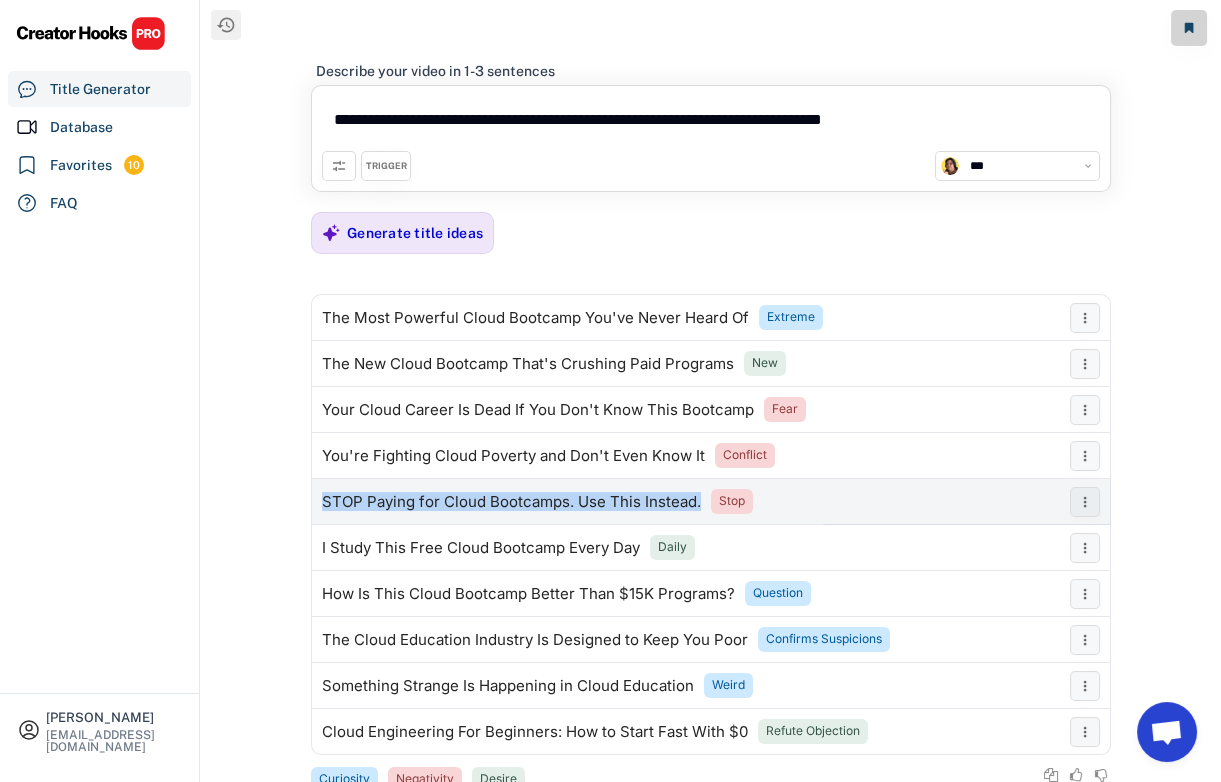drag, startPoint x: 703, startPoint y: 502, endPoint x: 324, endPoint y: 504, distance: 379.00528 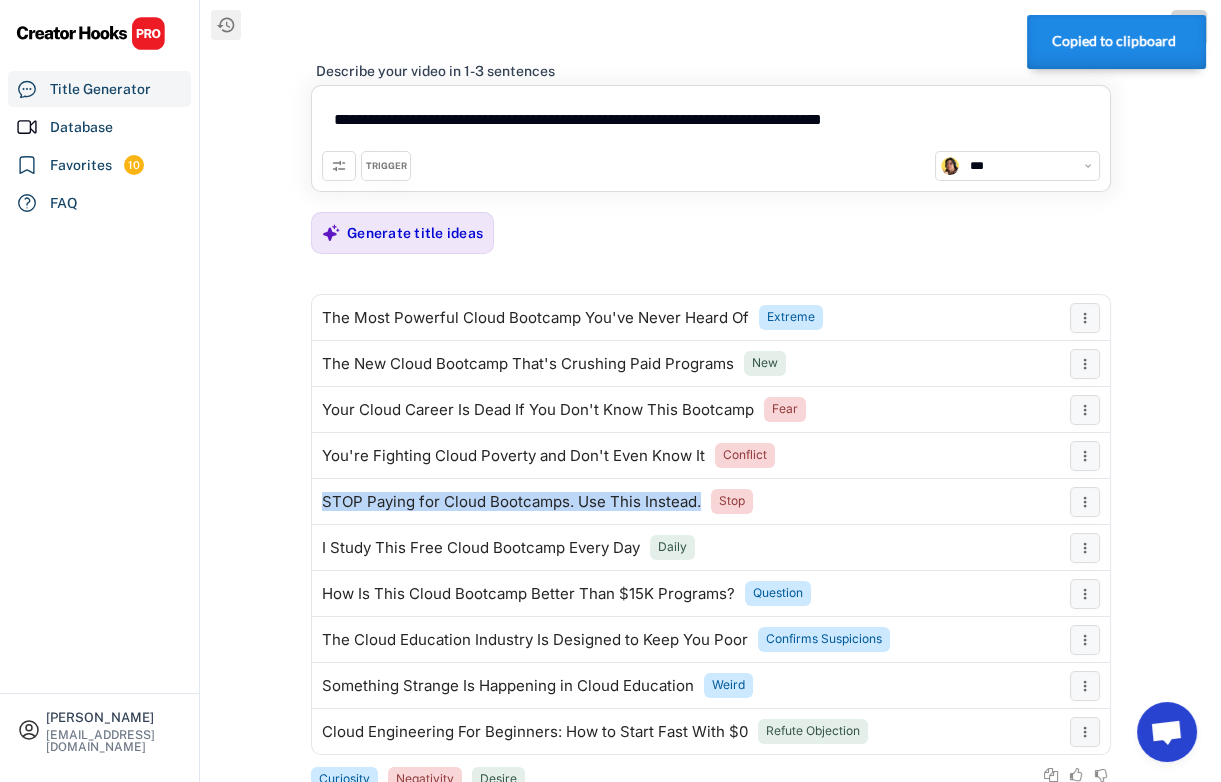 copy on "STOP Paying for Cloud Bootcamps. Use This Instead." 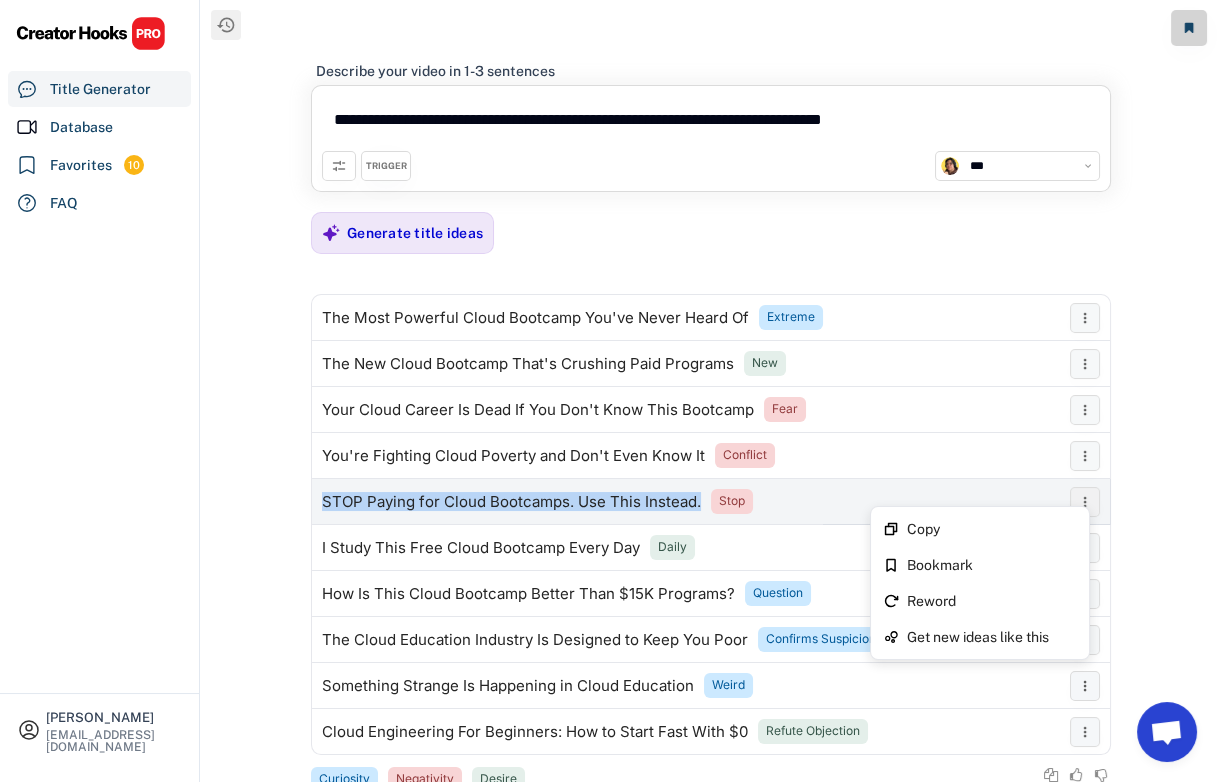 click at bounding box center (1085, 502) 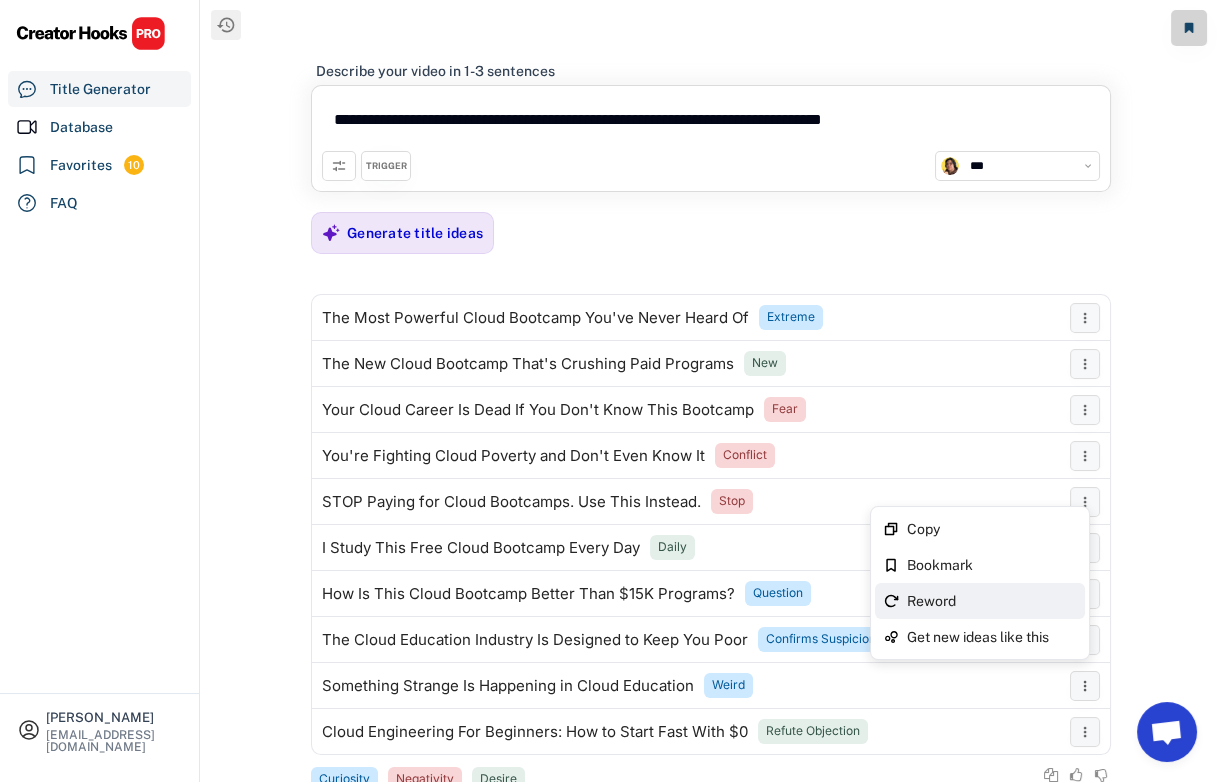 click on "Reword" at bounding box center (992, 601) 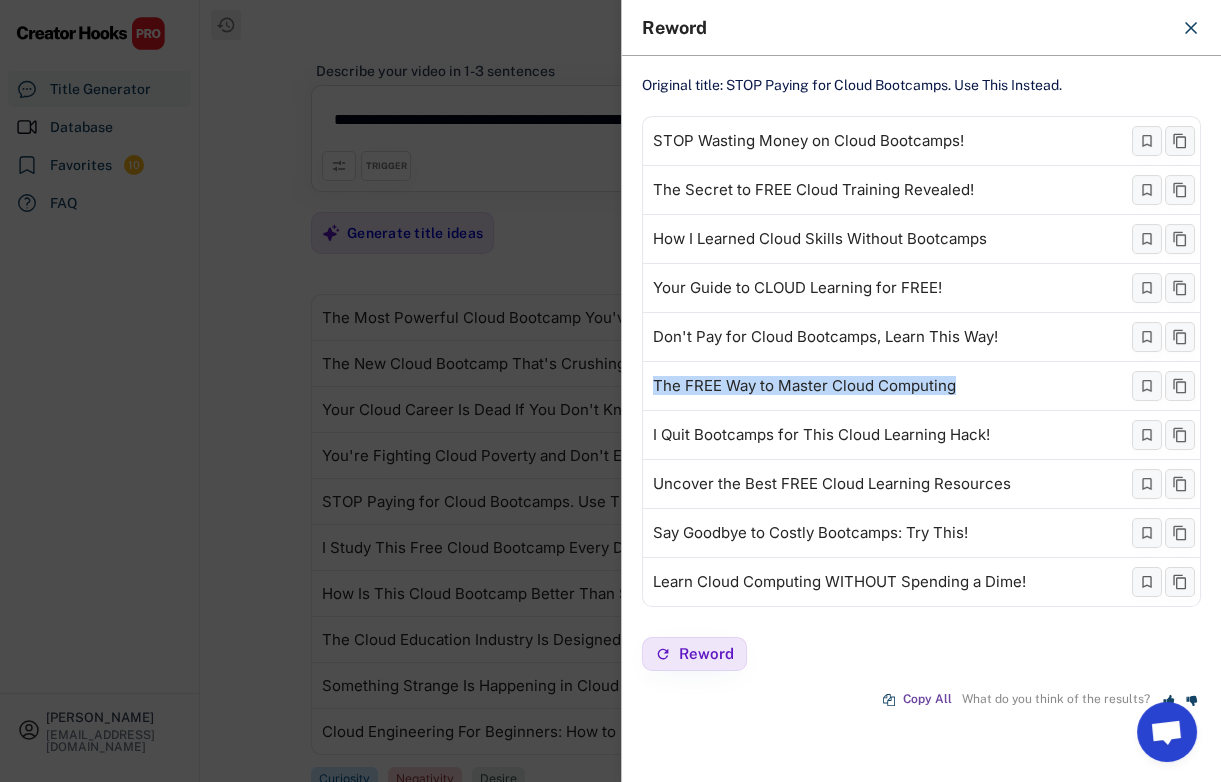 drag, startPoint x: 981, startPoint y: 382, endPoint x: 629, endPoint y: 388, distance: 352.05115 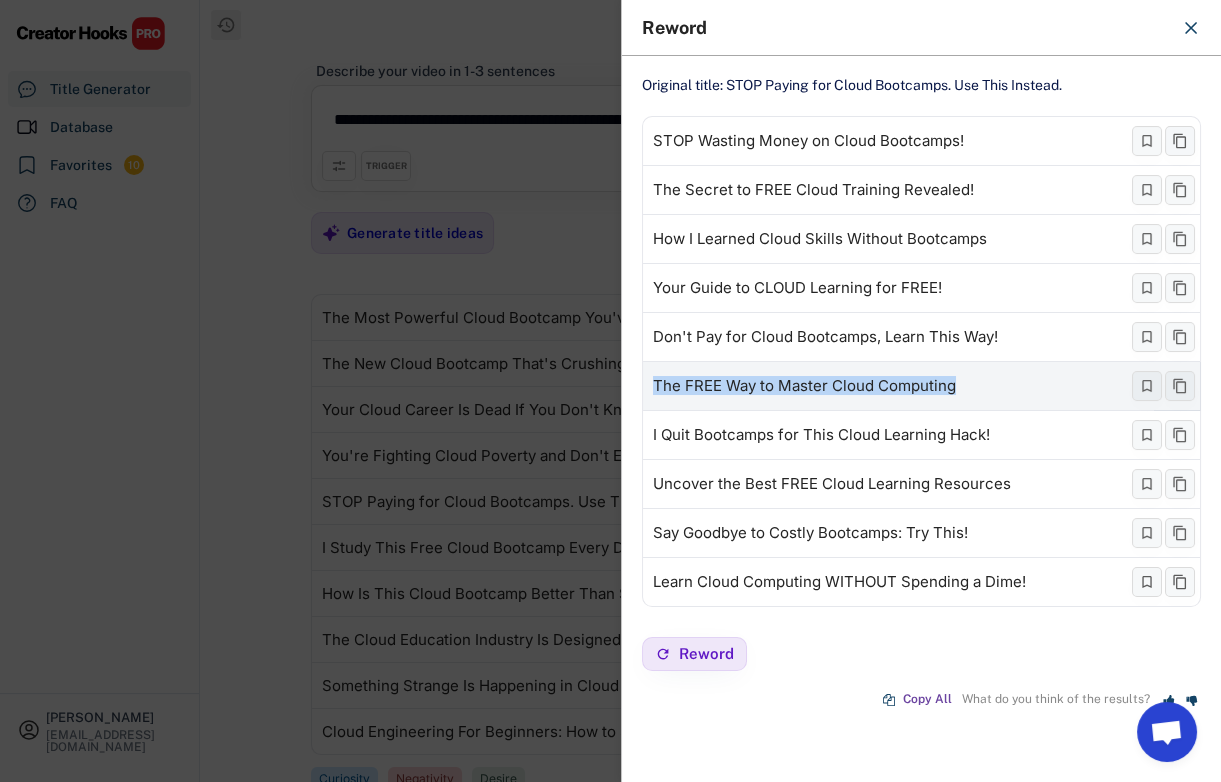 click on "The FREE Way to Master Cloud Computing" at bounding box center [804, 386] 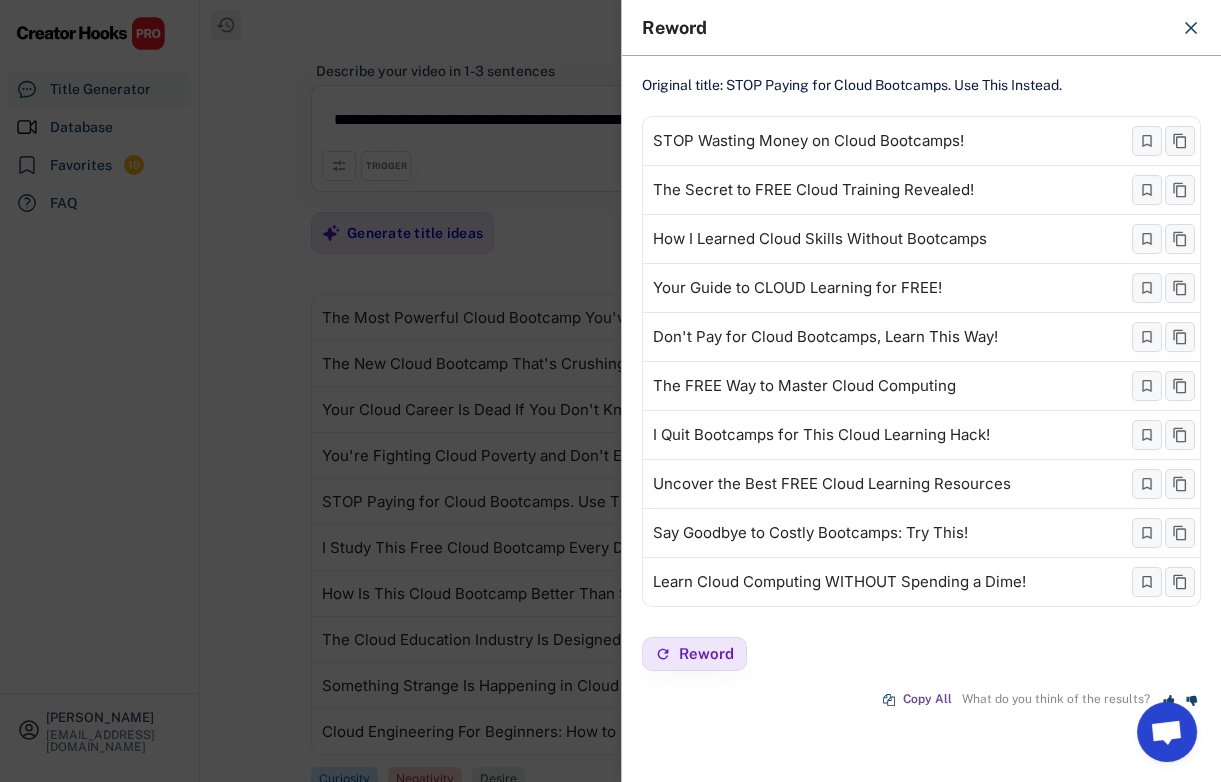 click at bounding box center (610, 391) 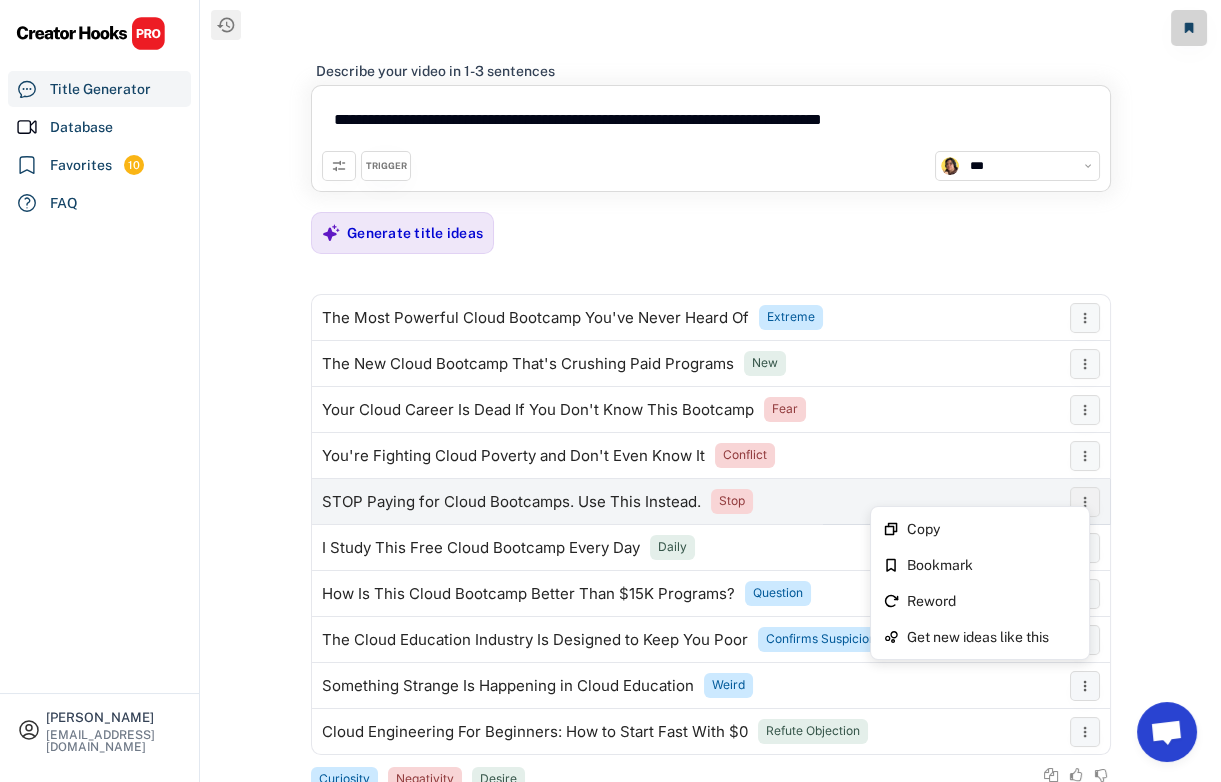click 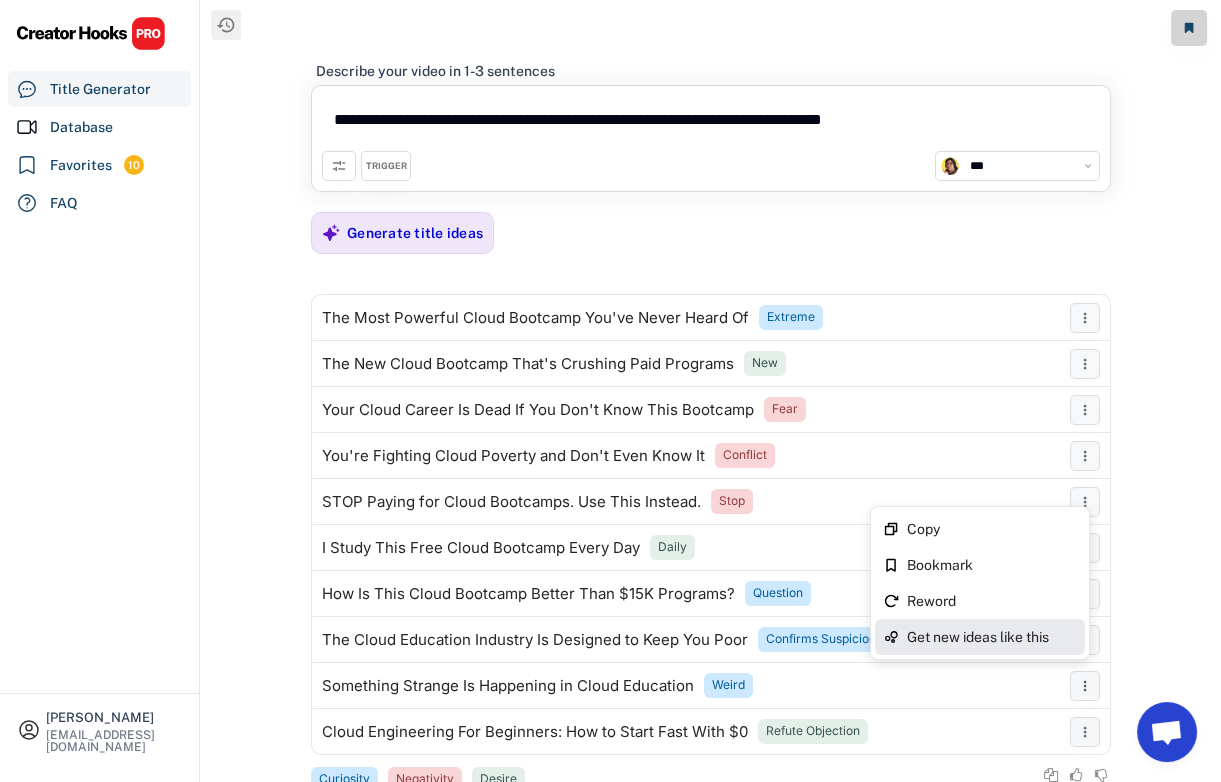 click on "Get new ideas like this" at bounding box center (992, 637) 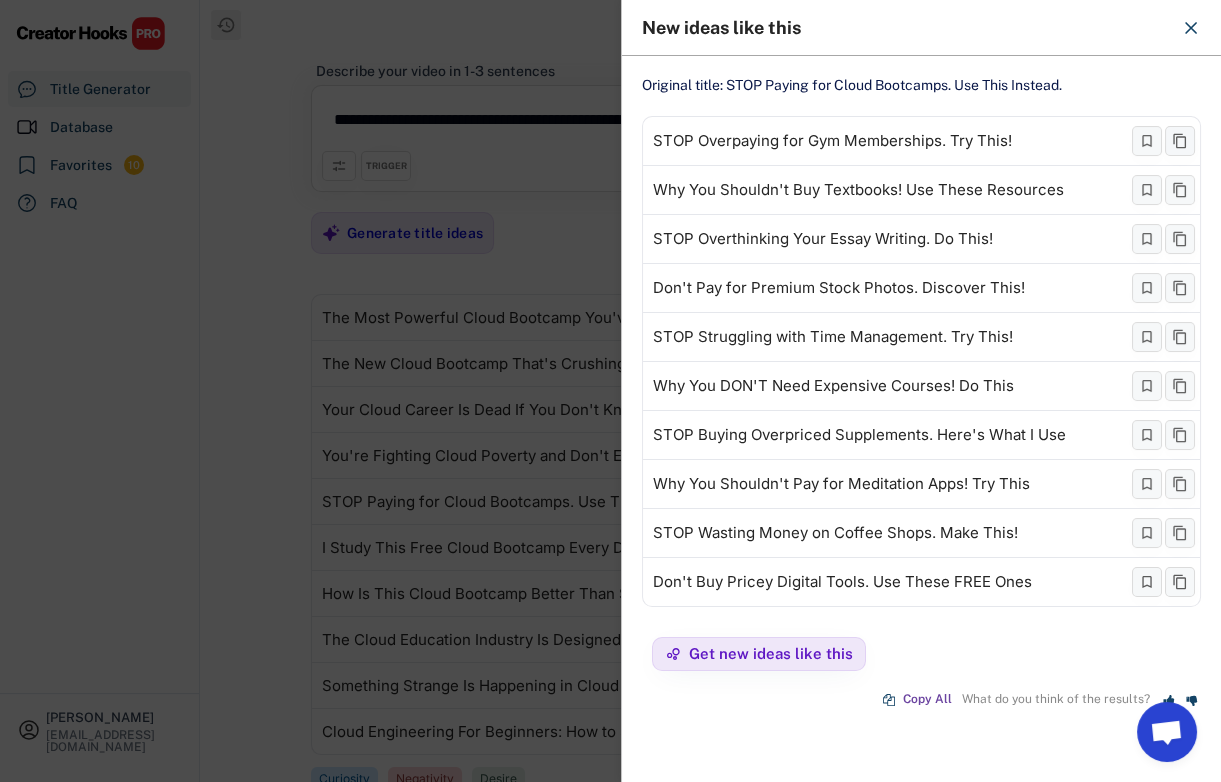 click at bounding box center (610, 391) 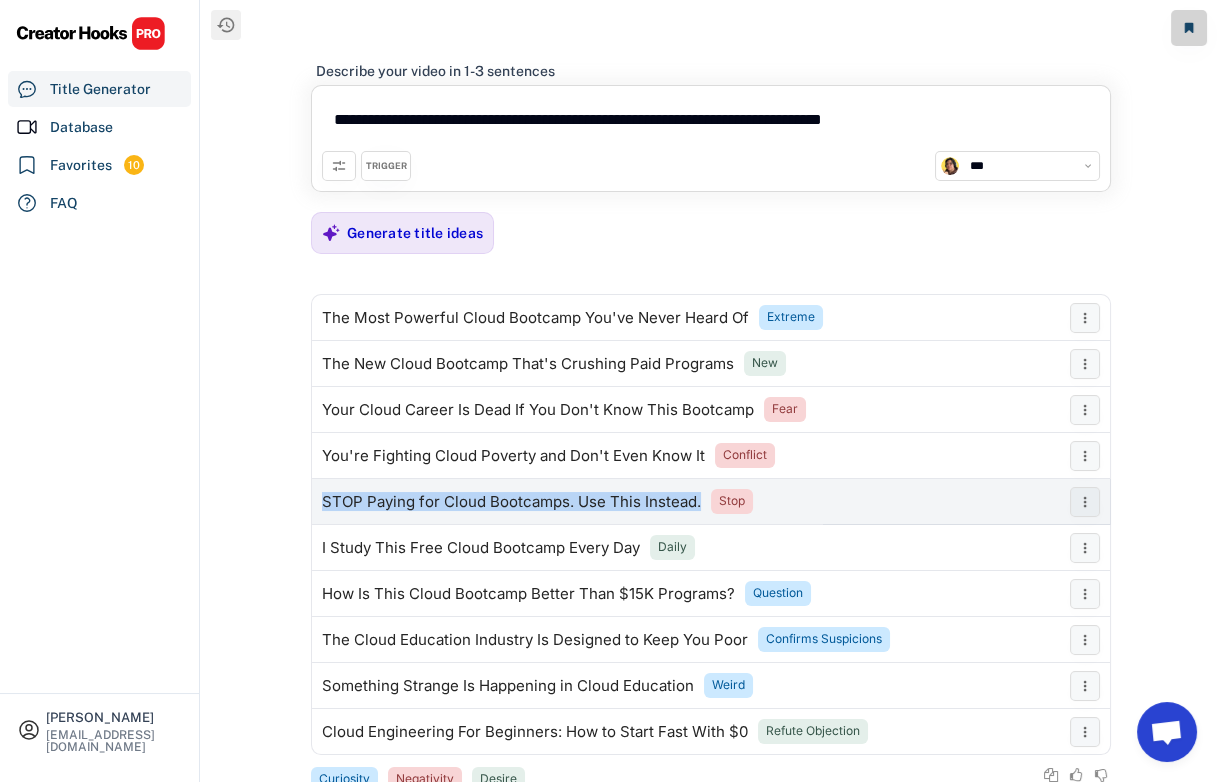 drag, startPoint x: 697, startPoint y: 502, endPoint x: 315, endPoint y: 502, distance: 382 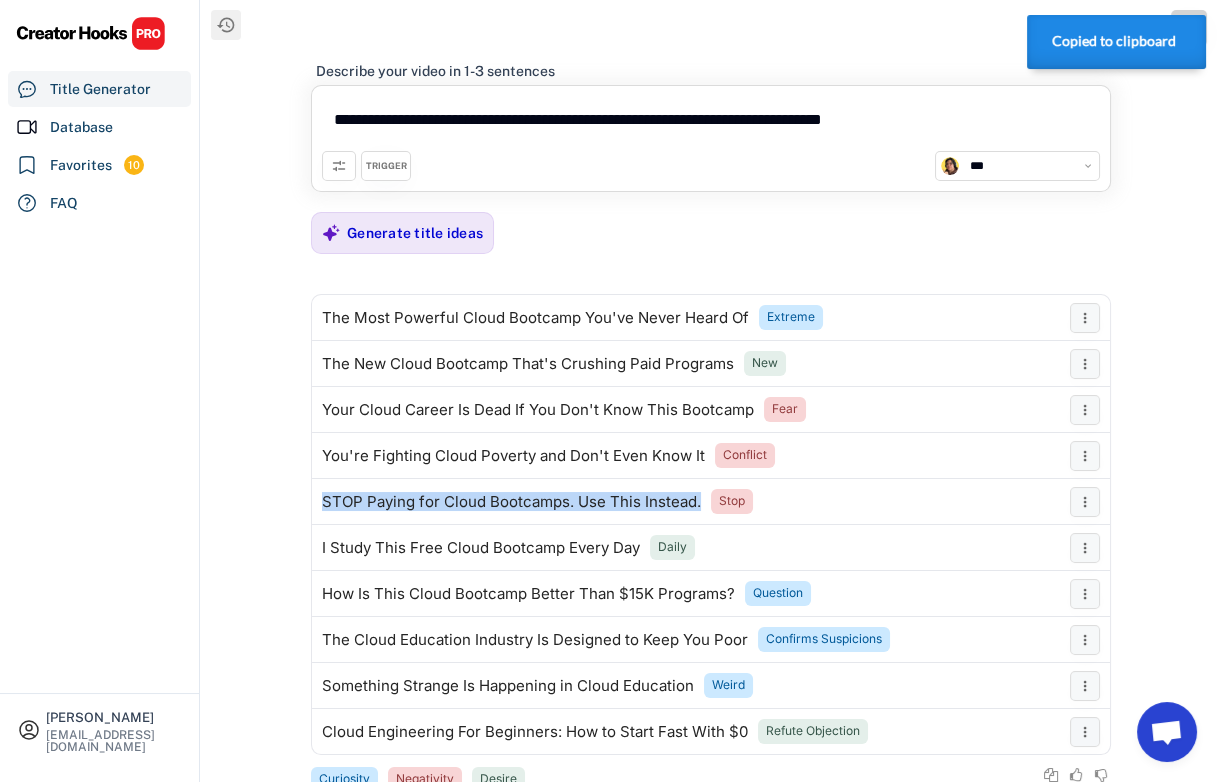 copy on "STOP Paying for Cloud Bootcamps. Use This Instead." 